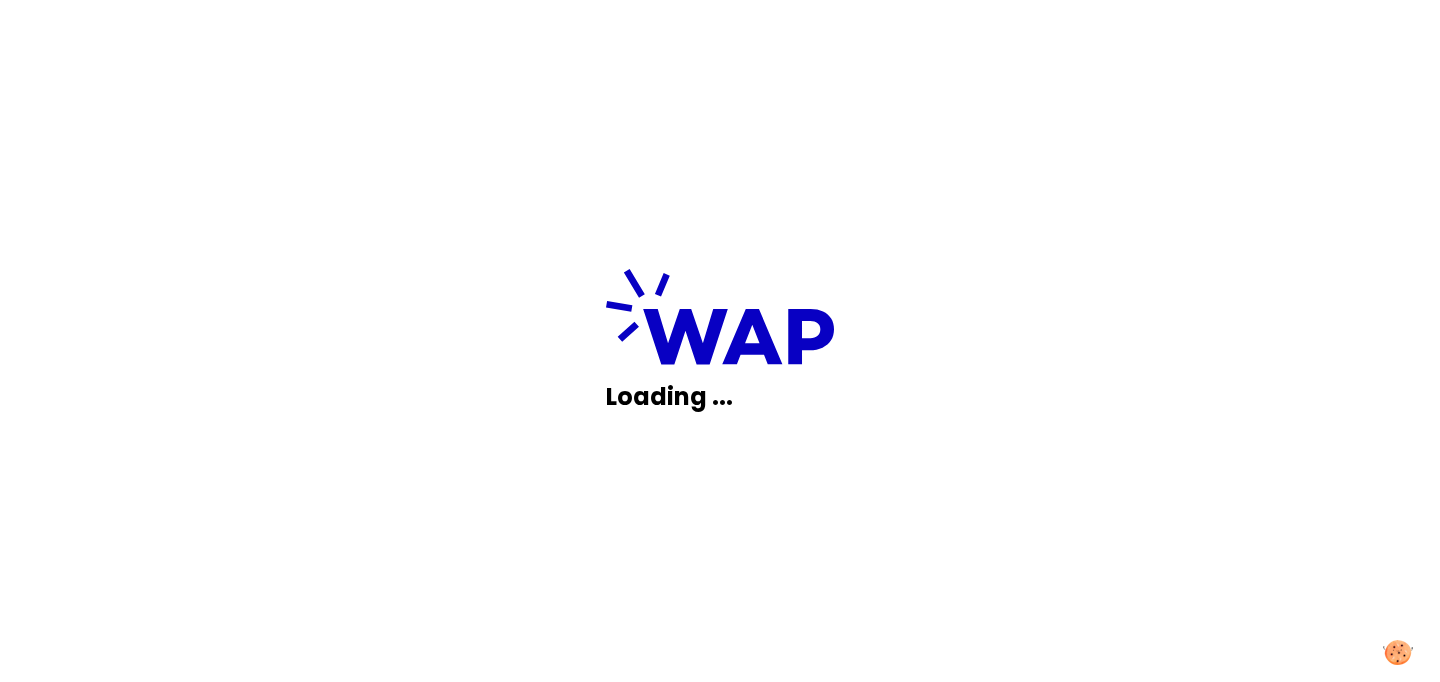 scroll, scrollTop: 0, scrollLeft: 0, axis: both 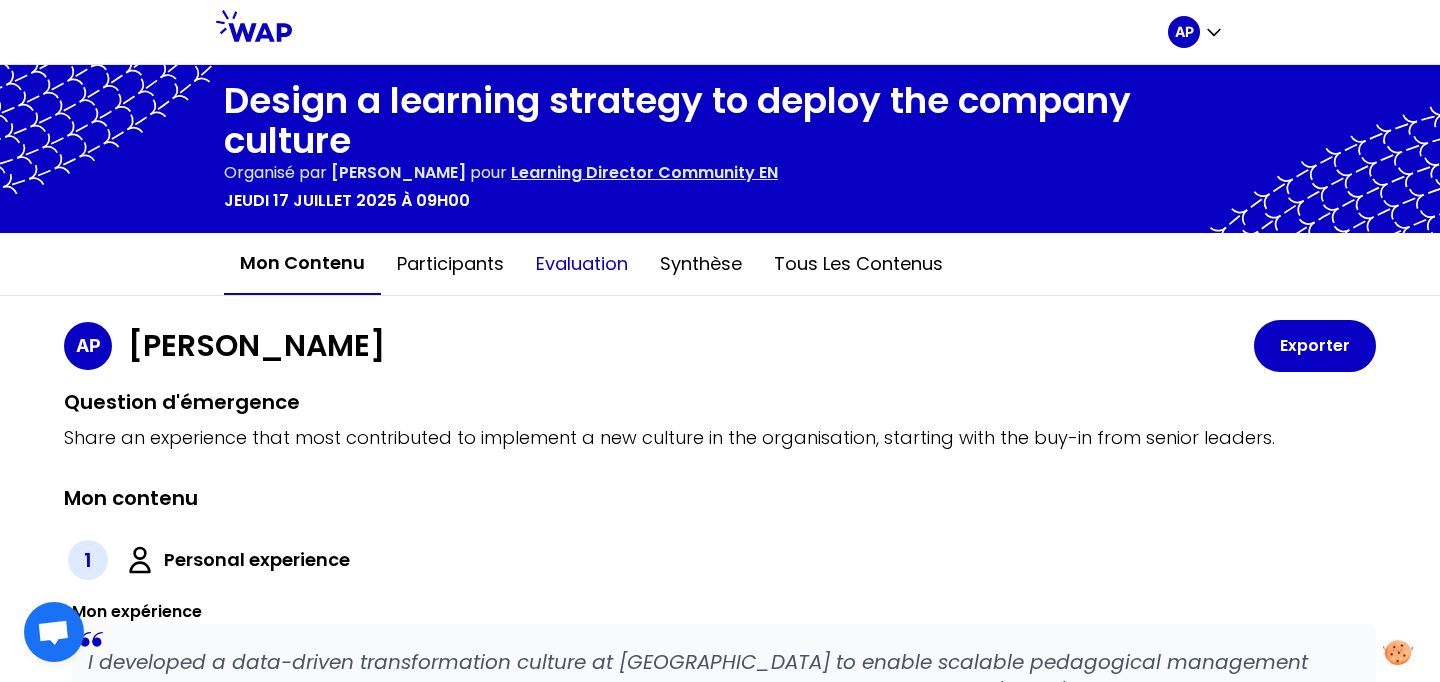 click on "Evaluation" at bounding box center [582, 264] 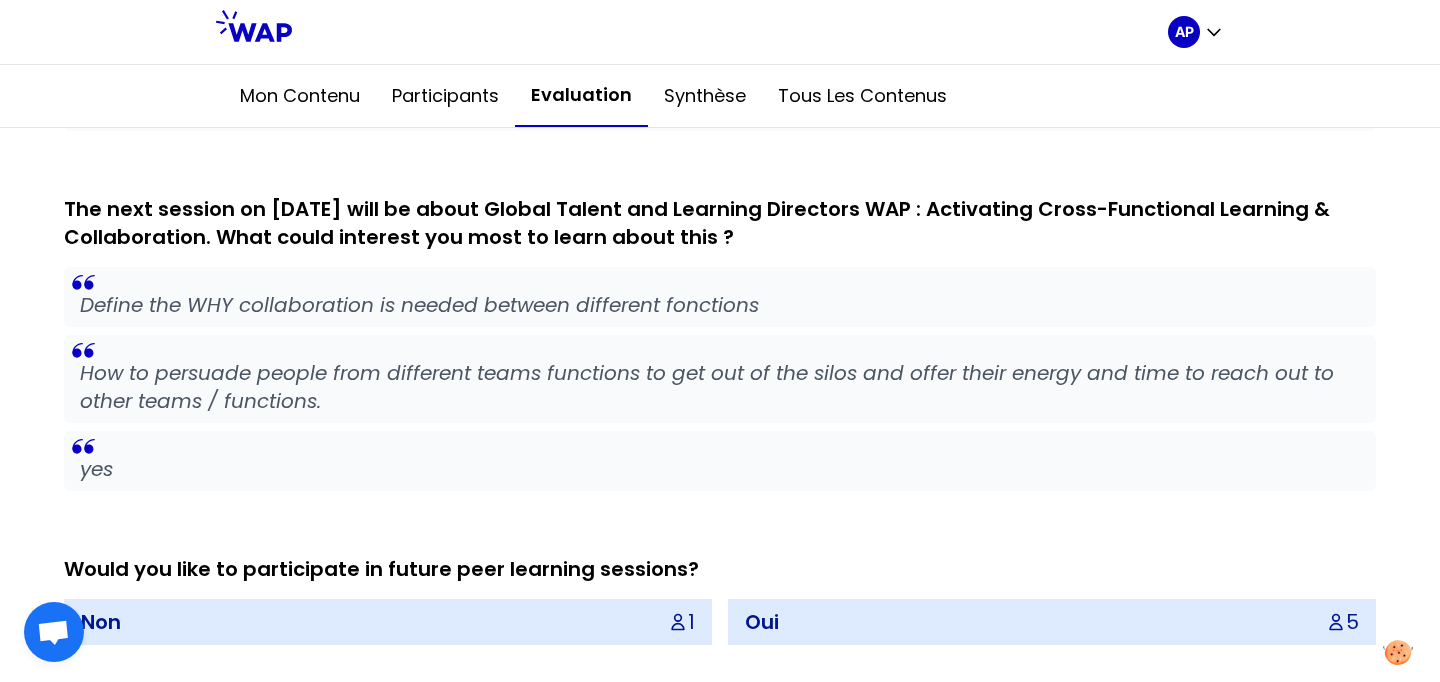 scroll, scrollTop: 1204, scrollLeft: 0, axis: vertical 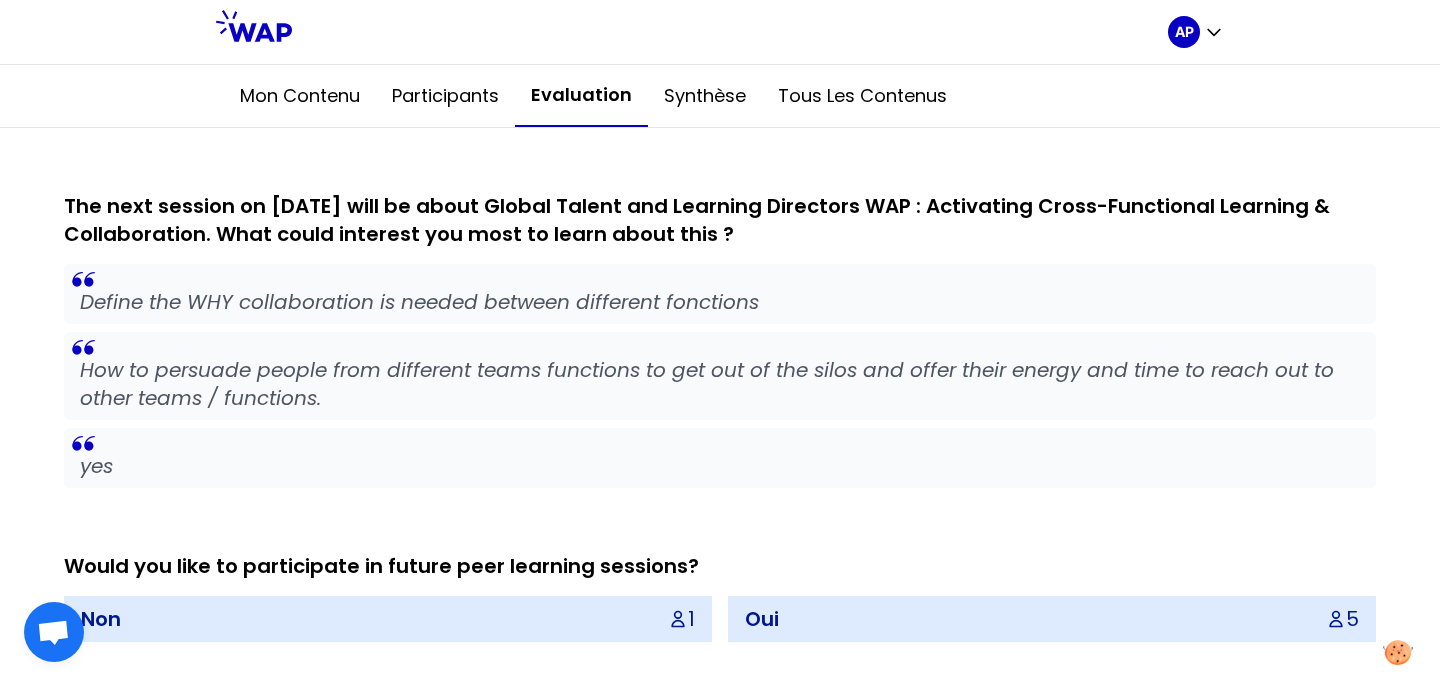 click on "How to persuade people from different teams  functions to get out of the silos and offer their energy and time to reach out to other teams / functions." at bounding box center [720, 384] 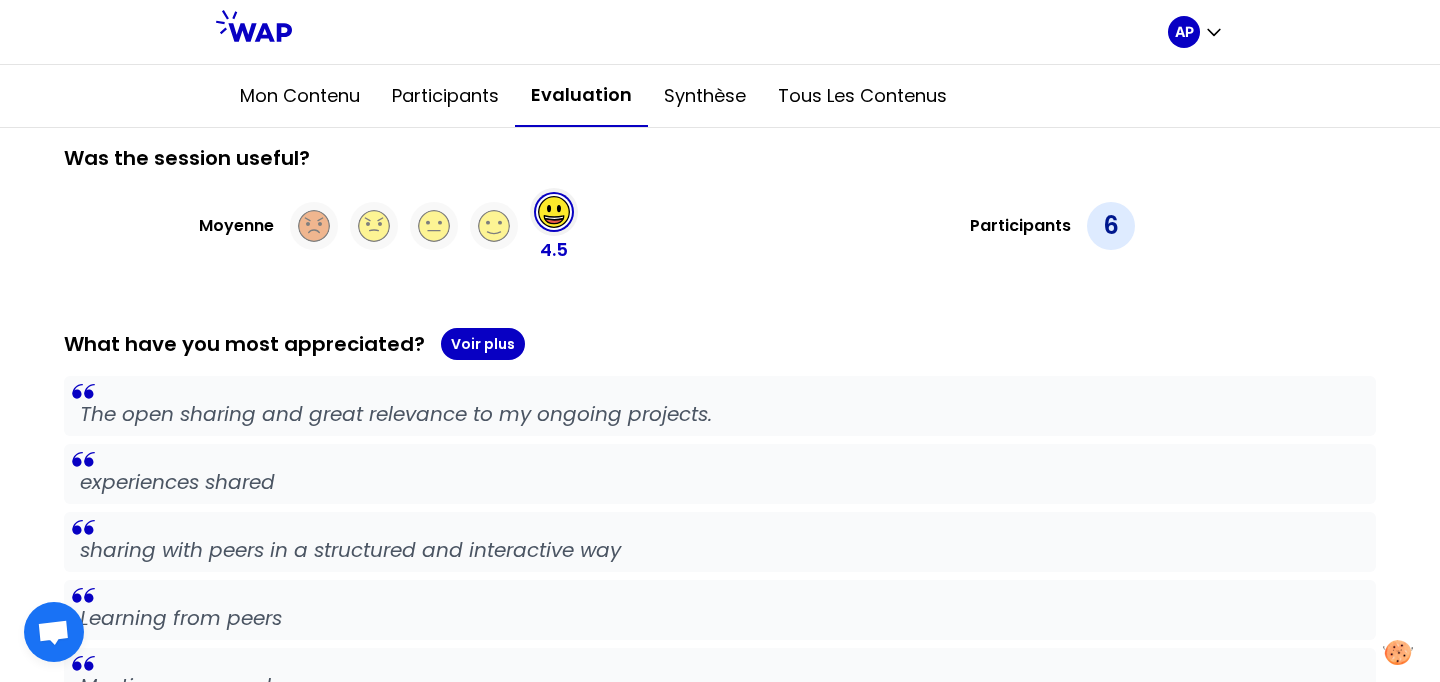 scroll, scrollTop: 0, scrollLeft: 0, axis: both 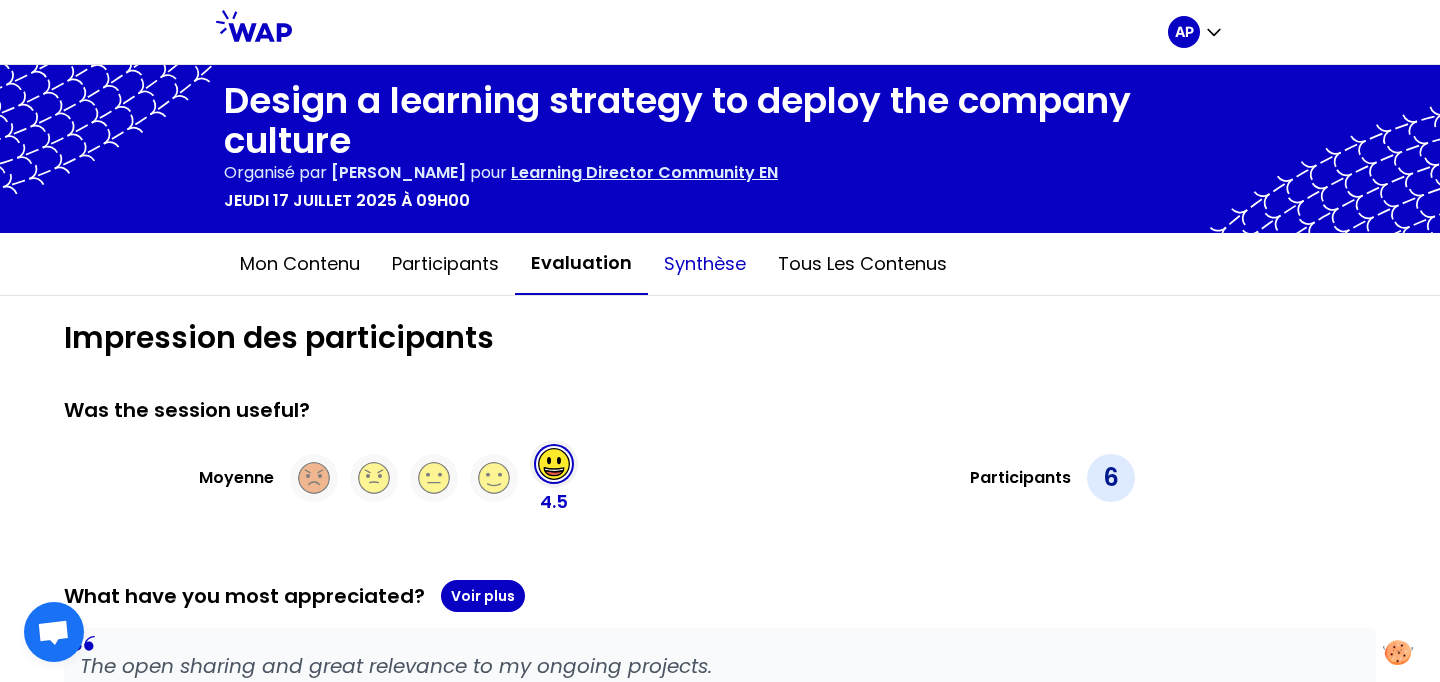 click on "Synthèse" at bounding box center [705, 264] 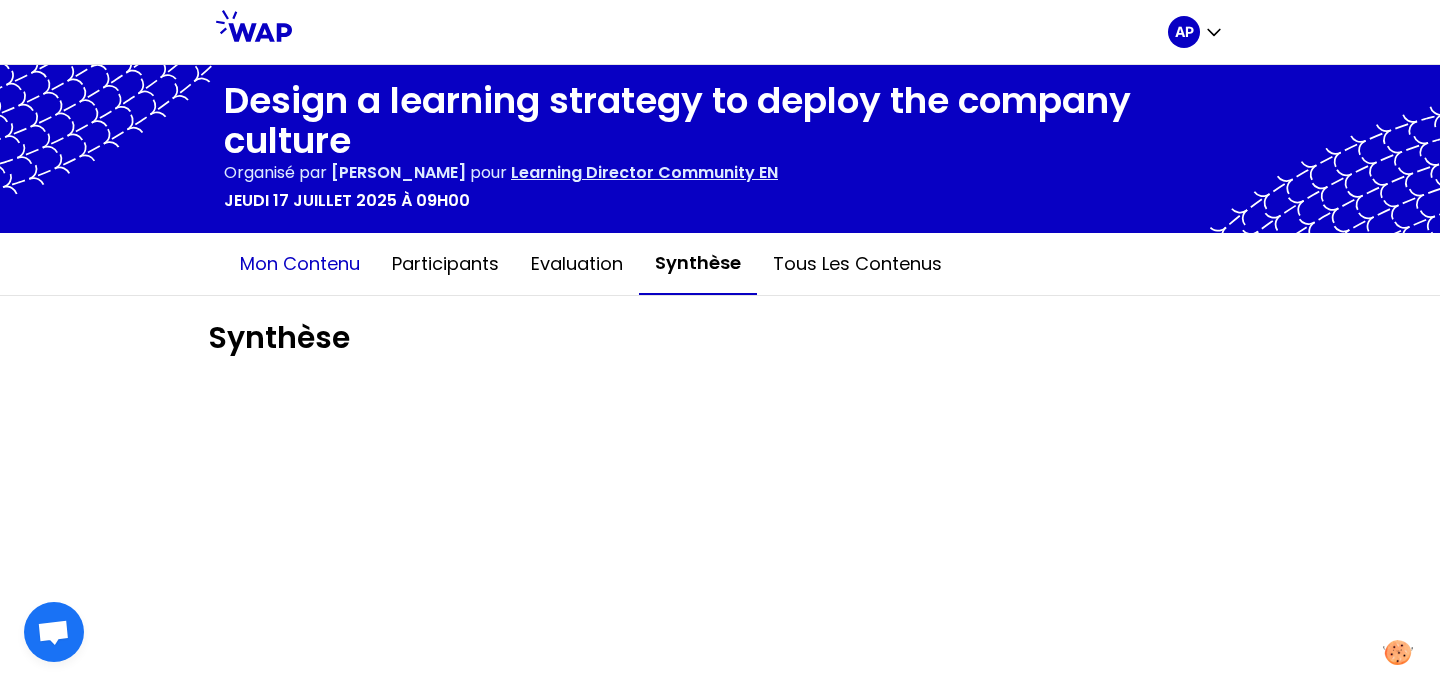 click on "Mon contenu" at bounding box center (300, 264) 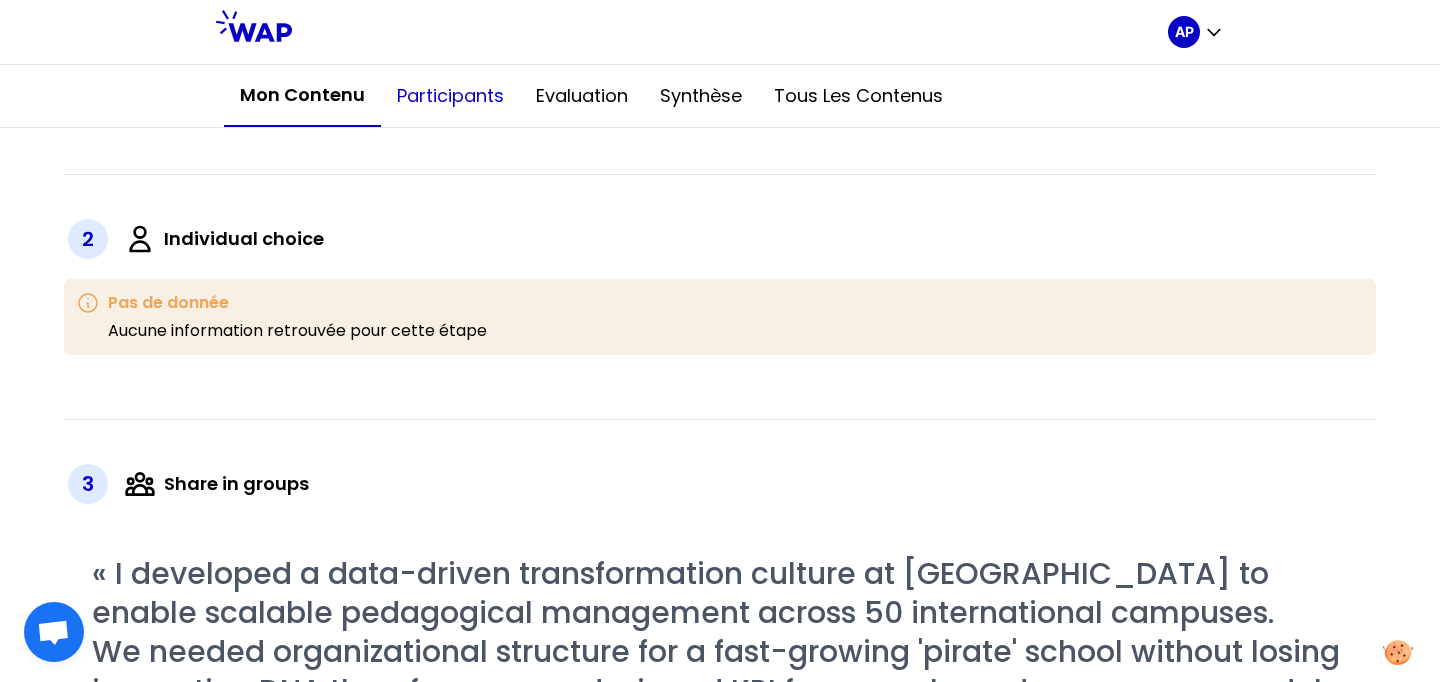 scroll, scrollTop: 417, scrollLeft: 0, axis: vertical 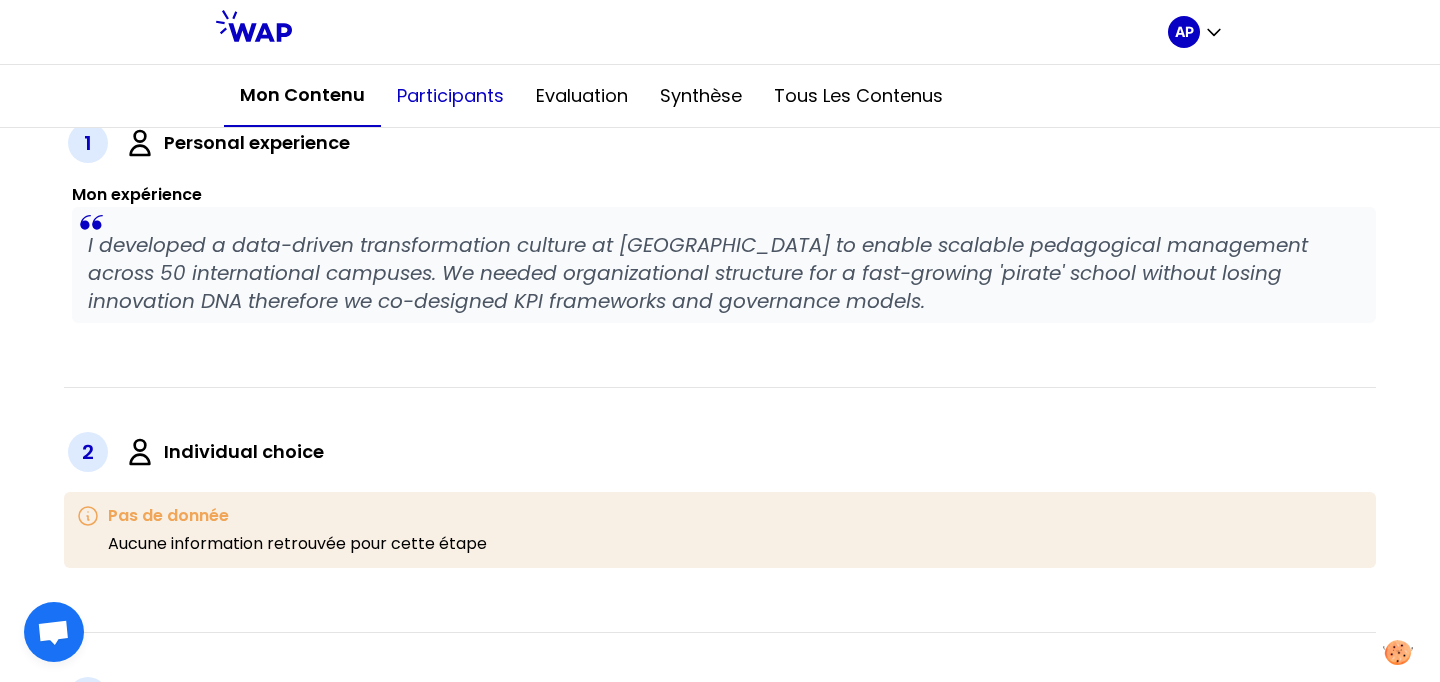 click on "Participants" at bounding box center [450, 96] 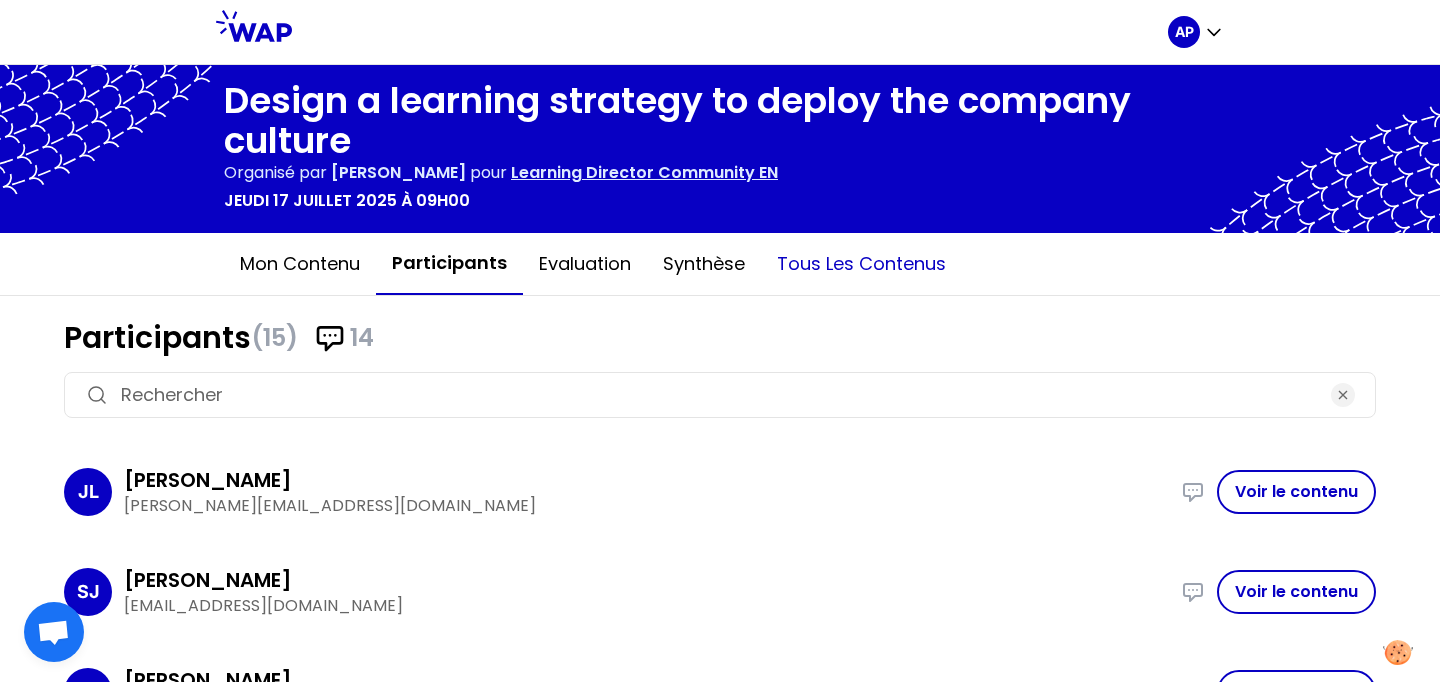 click on "Tous les contenus" at bounding box center (861, 264) 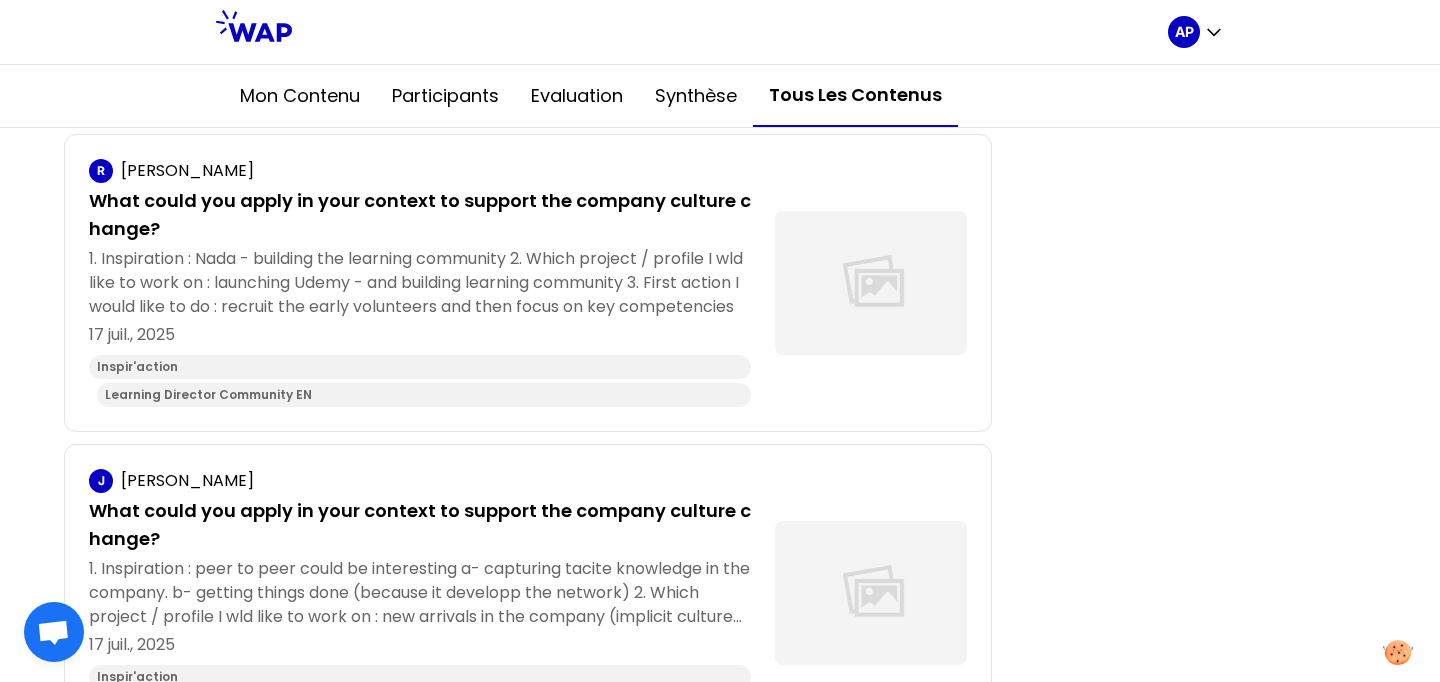 scroll, scrollTop: 2449, scrollLeft: 0, axis: vertical 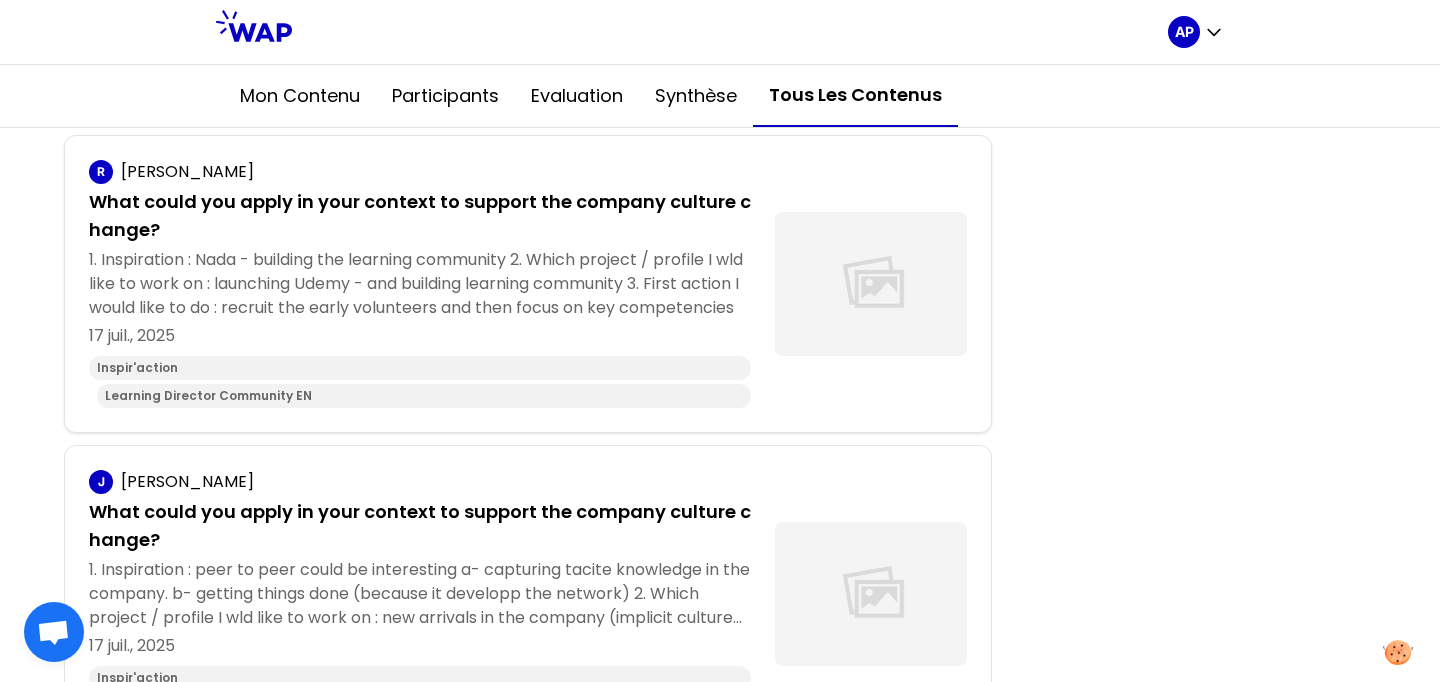 click on "1. Inspiration : Nada - building the learning community 2. Which project / profile I wld like to work on : launching Udemy - and building learning community 3. First action I would like to do : recruit the early volunteers and then focus on key competencies" at bounding box center [420, 284] 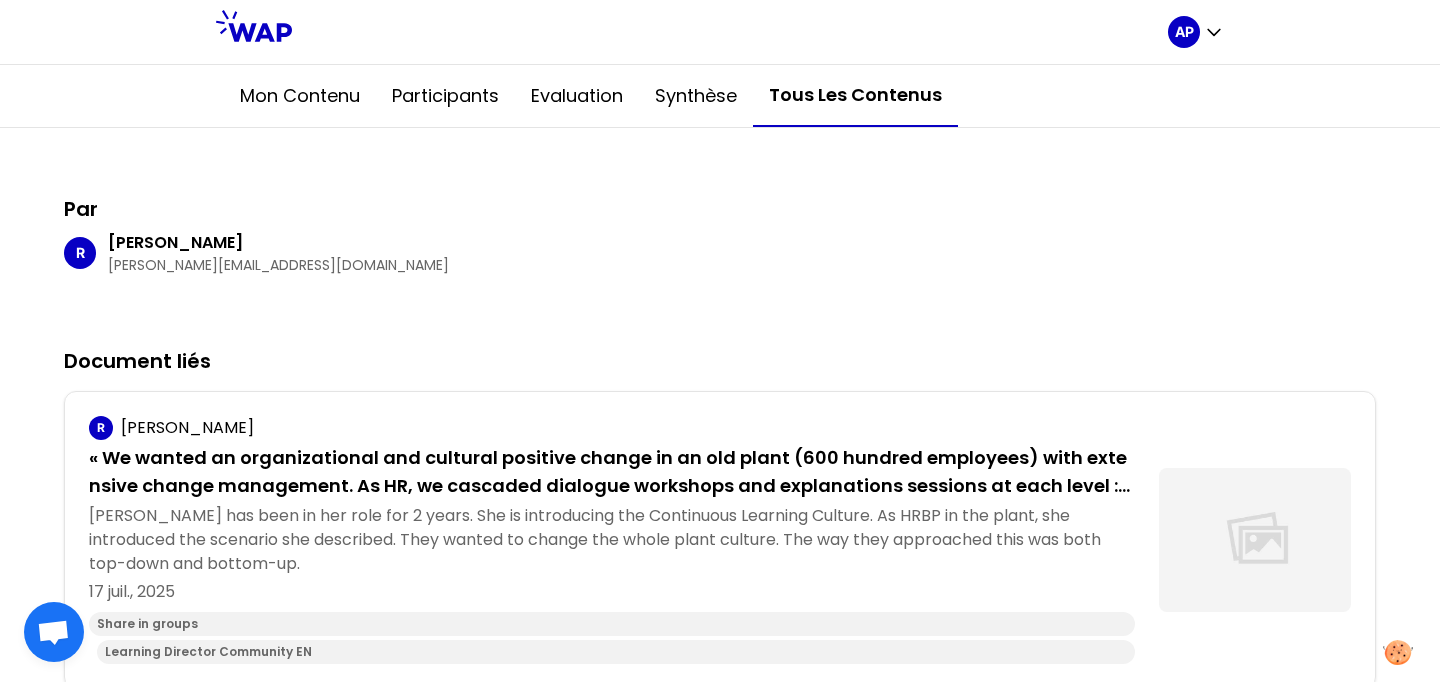 scroll, scrollTop: 597, scrollLeft: 0, axis: vertical 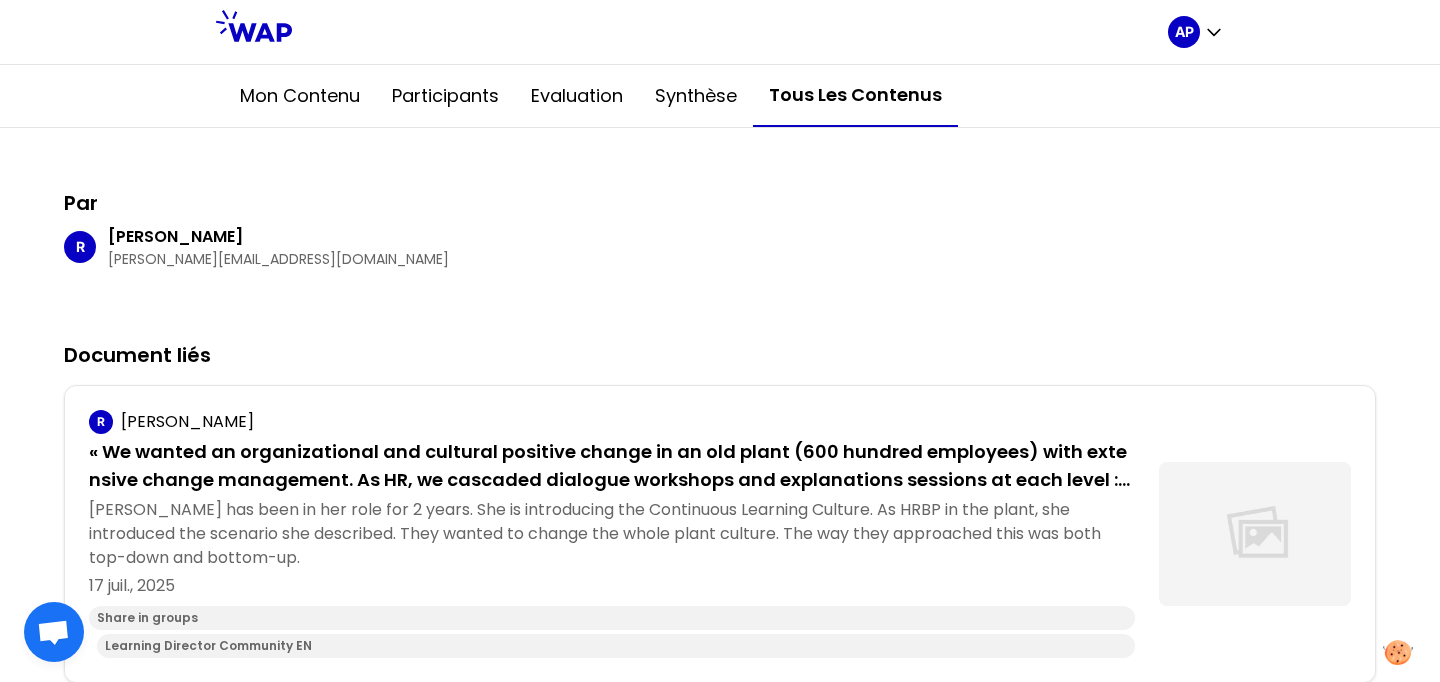 click on "Share in groups" at bounding box center (612, 618) 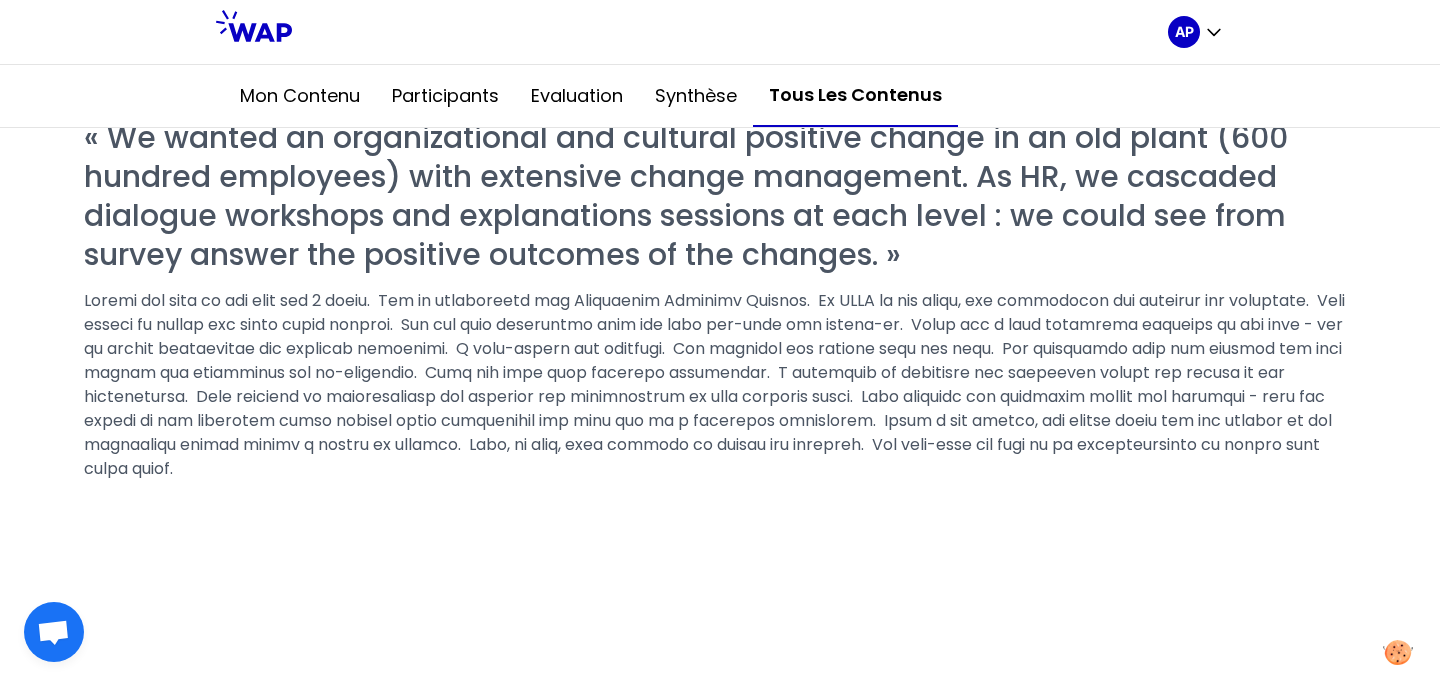 scroll, scrollTop: 781, scrollLeft: 0, axis: vertical 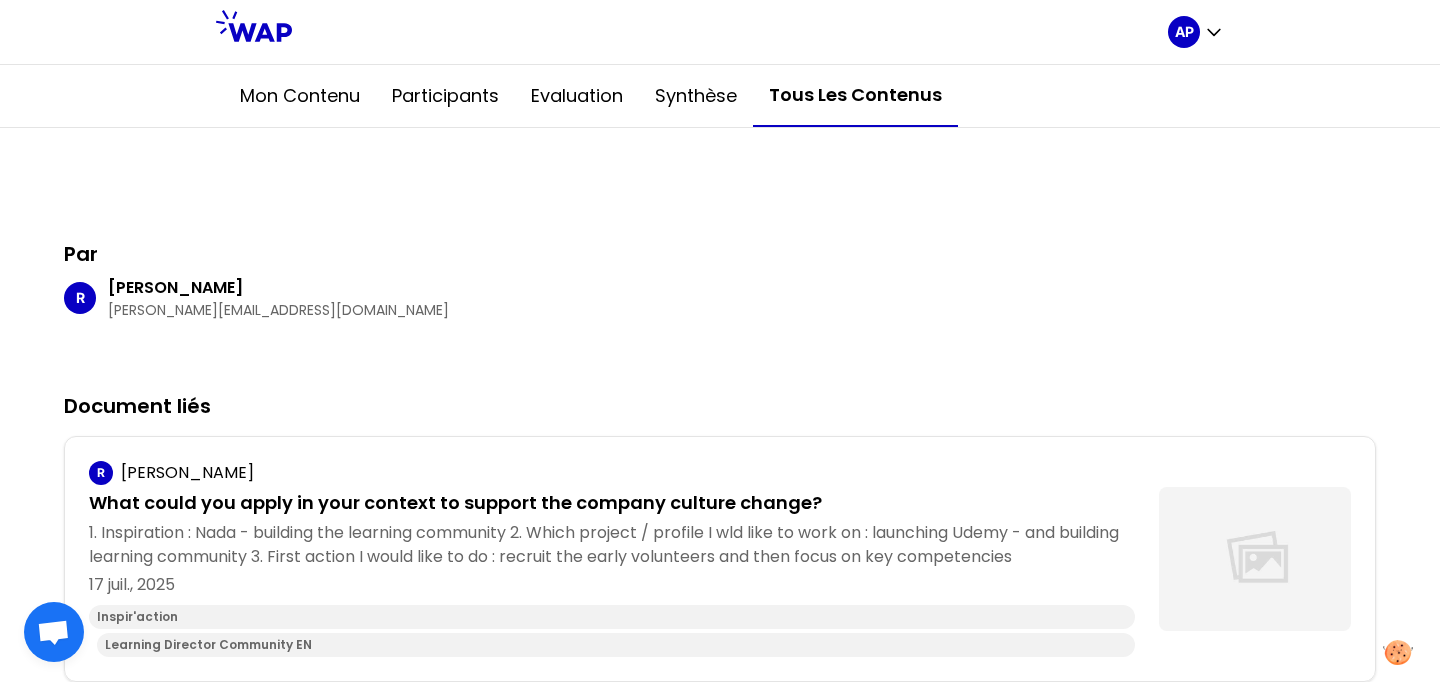 click on "1. Inspiration : Nada - building the learning community 2. Which project / profile I wld like to work on : launching Udemy - and building learning community 3. First action I would like to do : recruit the early volunteers and then focus on key competencies" at bounding box center (612, 545) 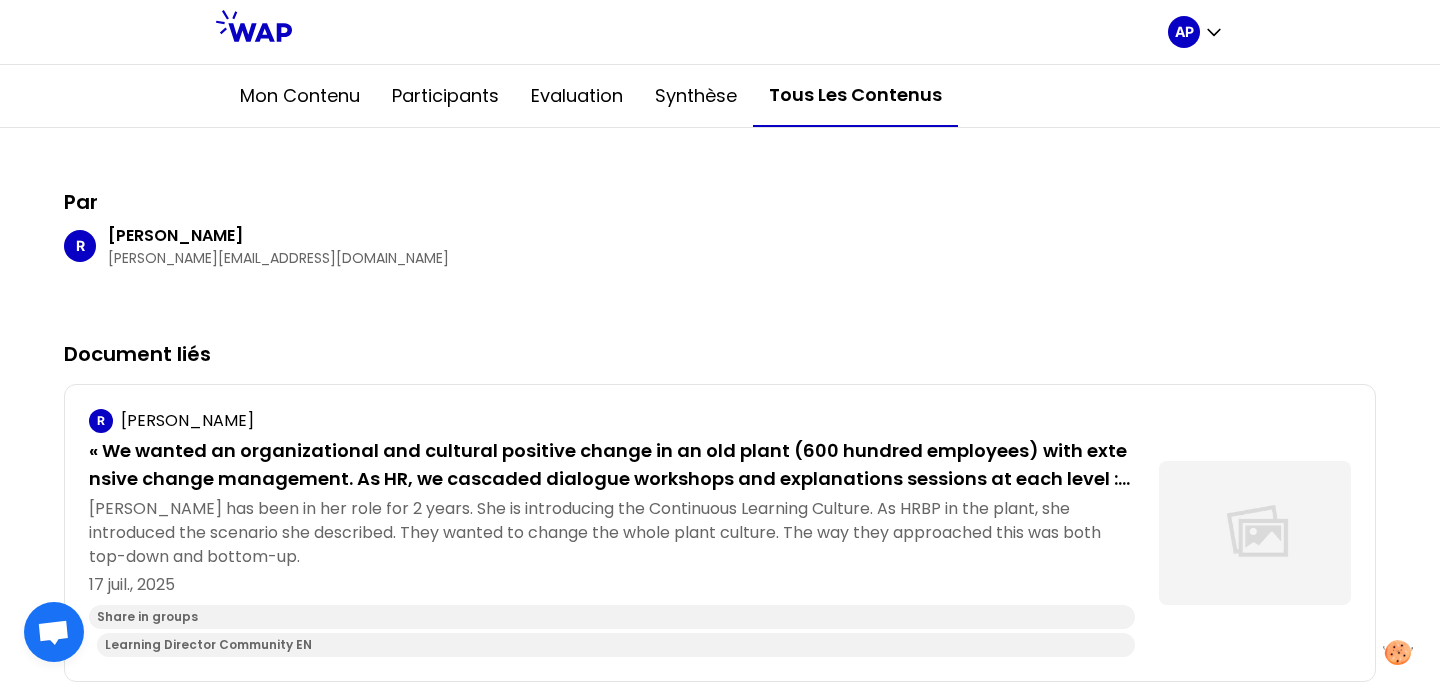 scroll, scrollTop: 597, scrollLeft: 0, axis: vertical 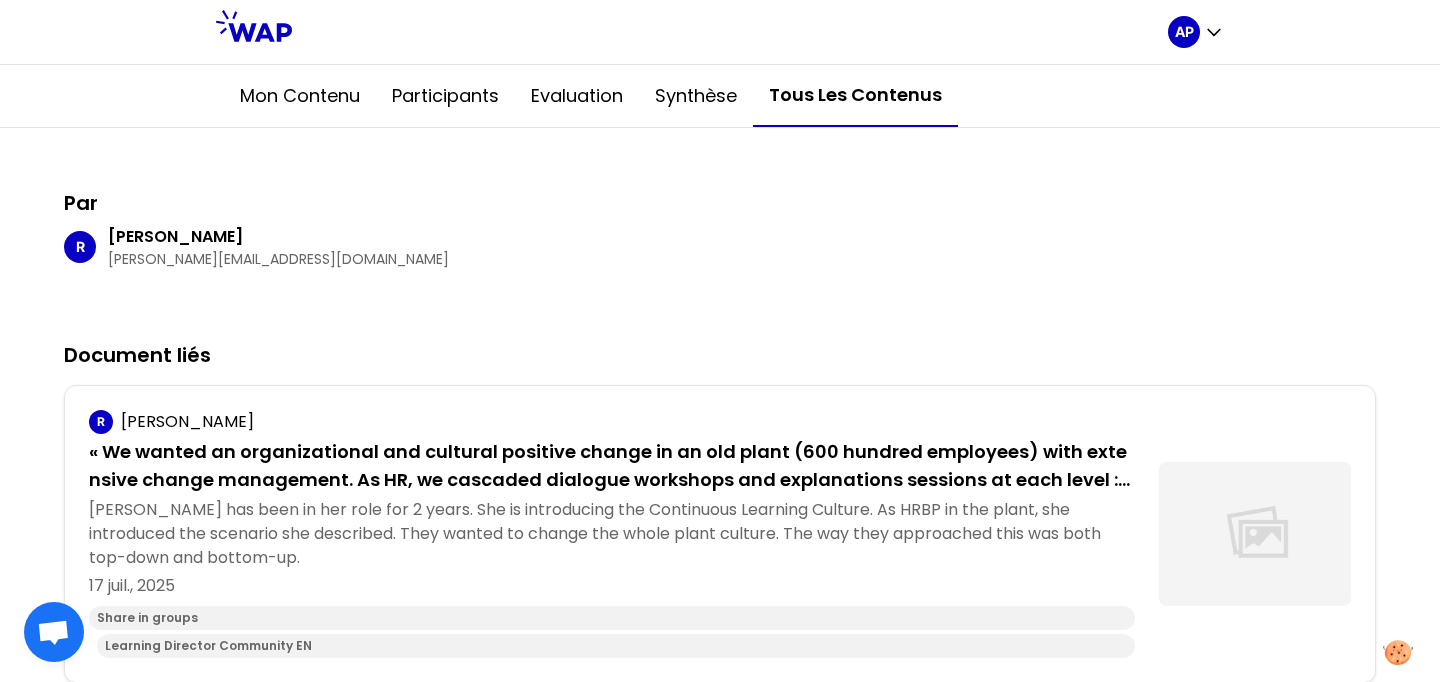click on "Learning Director Community EN" at bounding box center [616, 646] 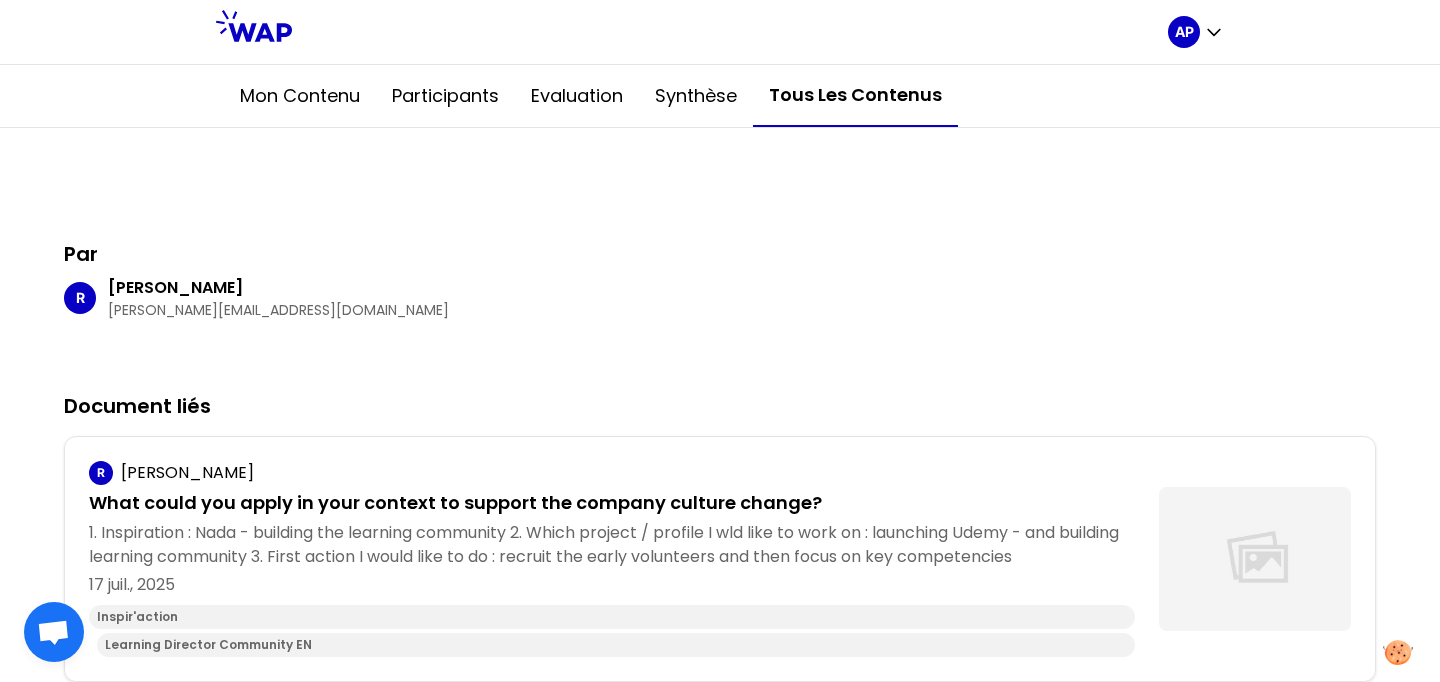 scroll, scrollTop: 781, scrollLeft: 0, axis: vertical 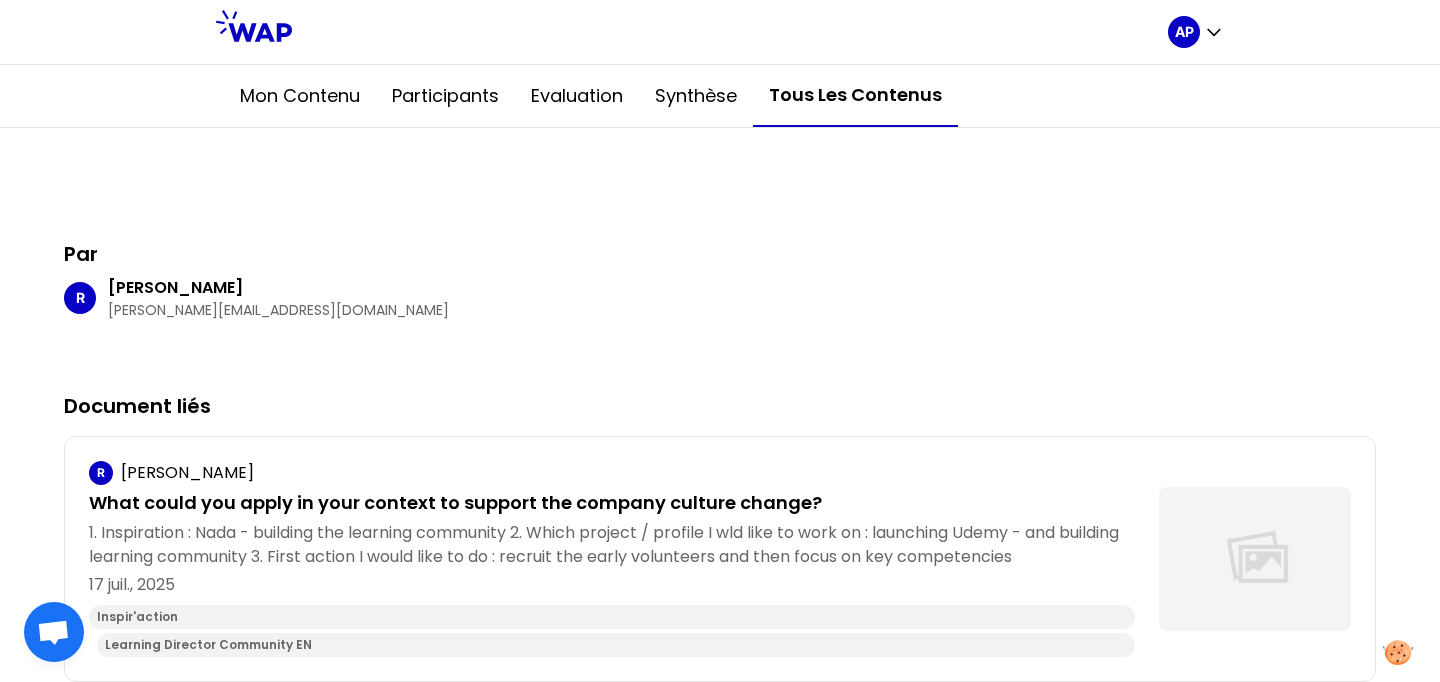 click on "Tous les contenus" at bounding box center (855, 96) 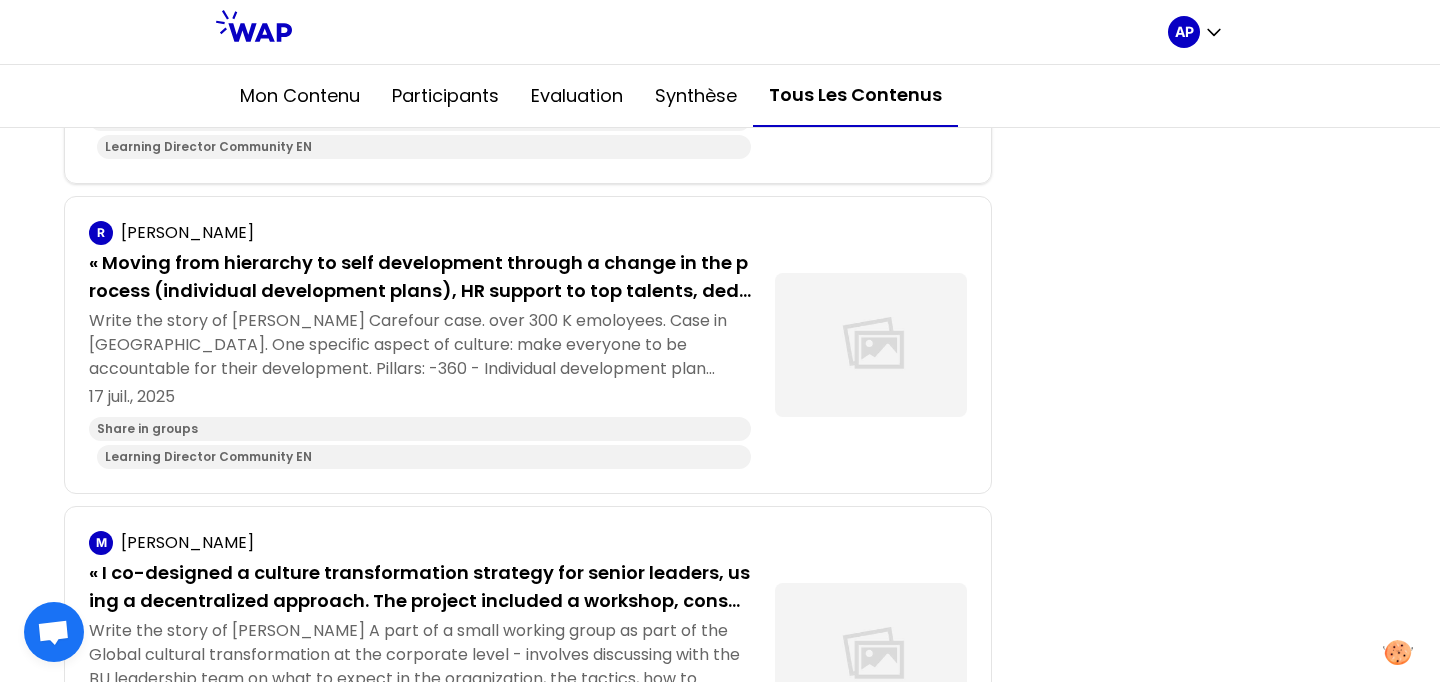 scroll, scrollTop: 4173, scrollLeft: 0, axis: vertical 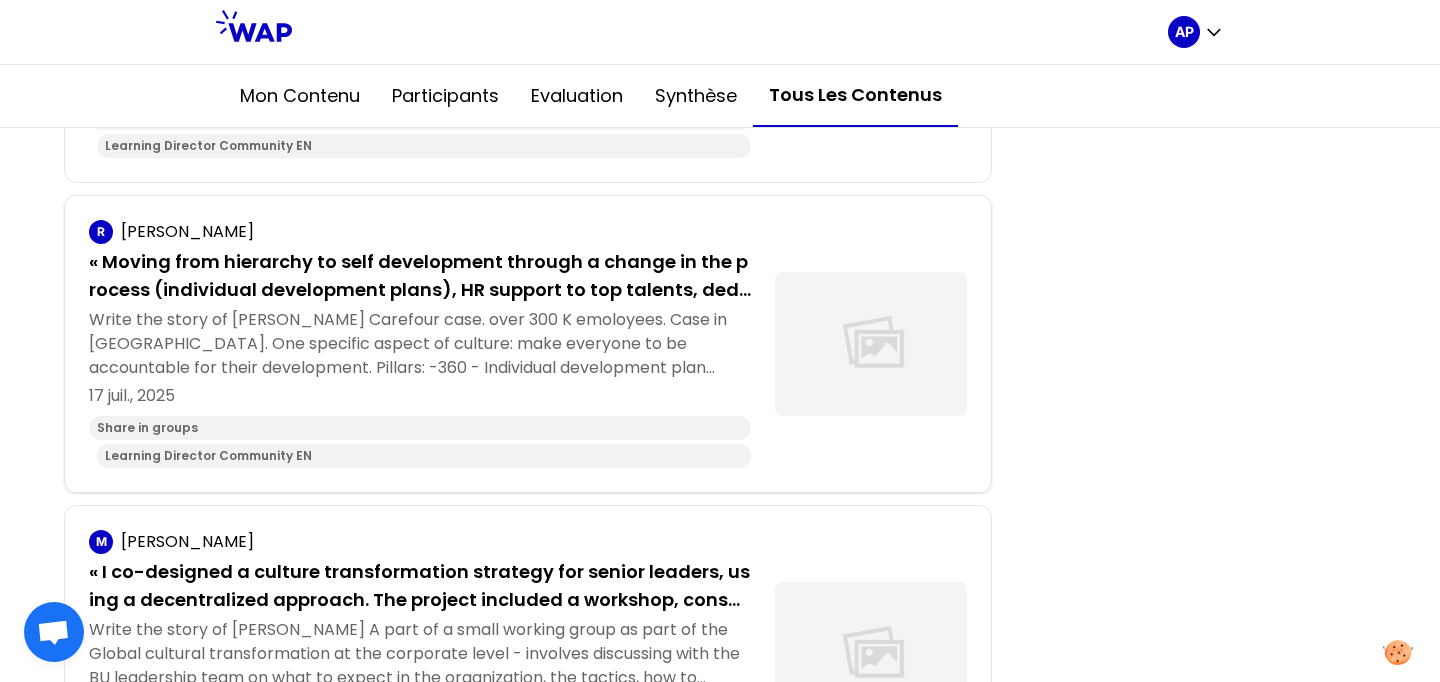 click on "Write the story of [PERSON_NAME]  Carefour case. over 300 K emoloyees.  Case in [GEOGRAPHIC_DATA]. One specific aspect of culture: make everyone to be accountable for their development.  Pillars:  -360  - Individual development plan redesign.   Huge campaign to do ID - how" at bounding box center [420, 344] 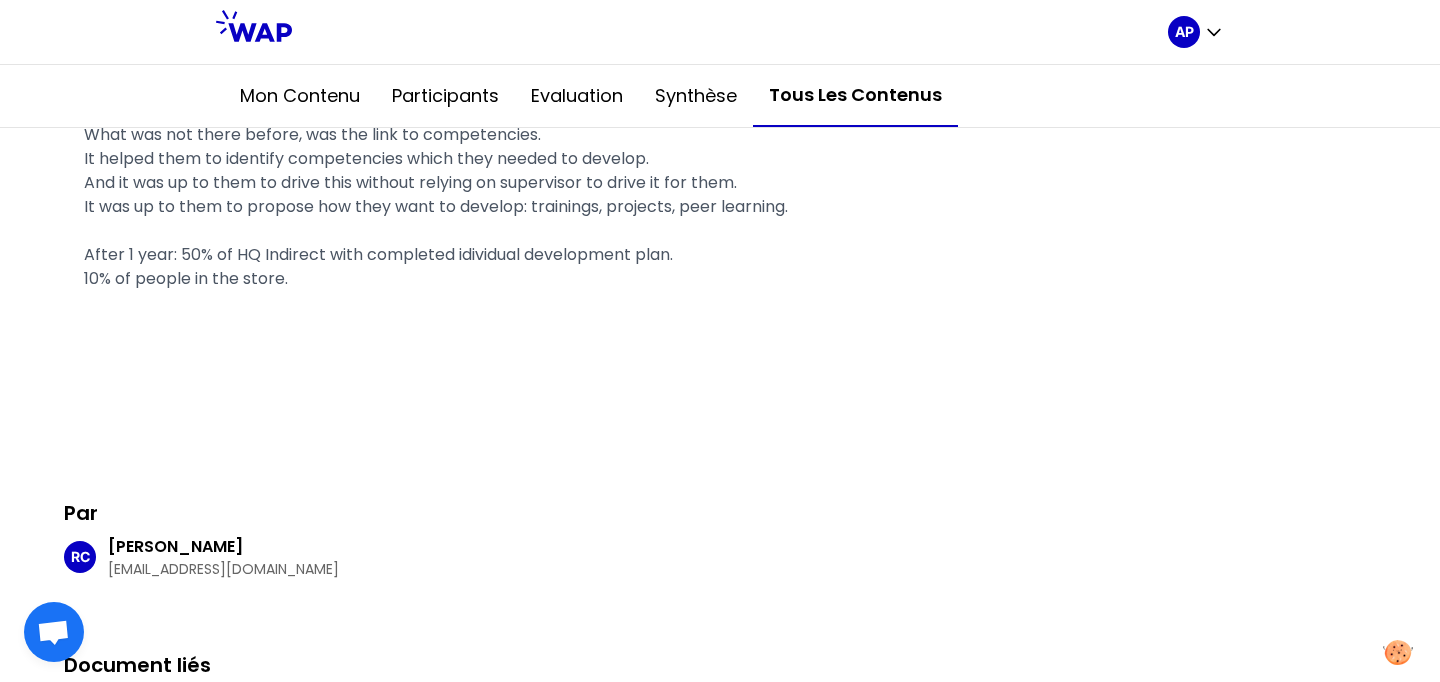 scroll, scrollTop: 958, scrollLeft: 0, axis: vertical 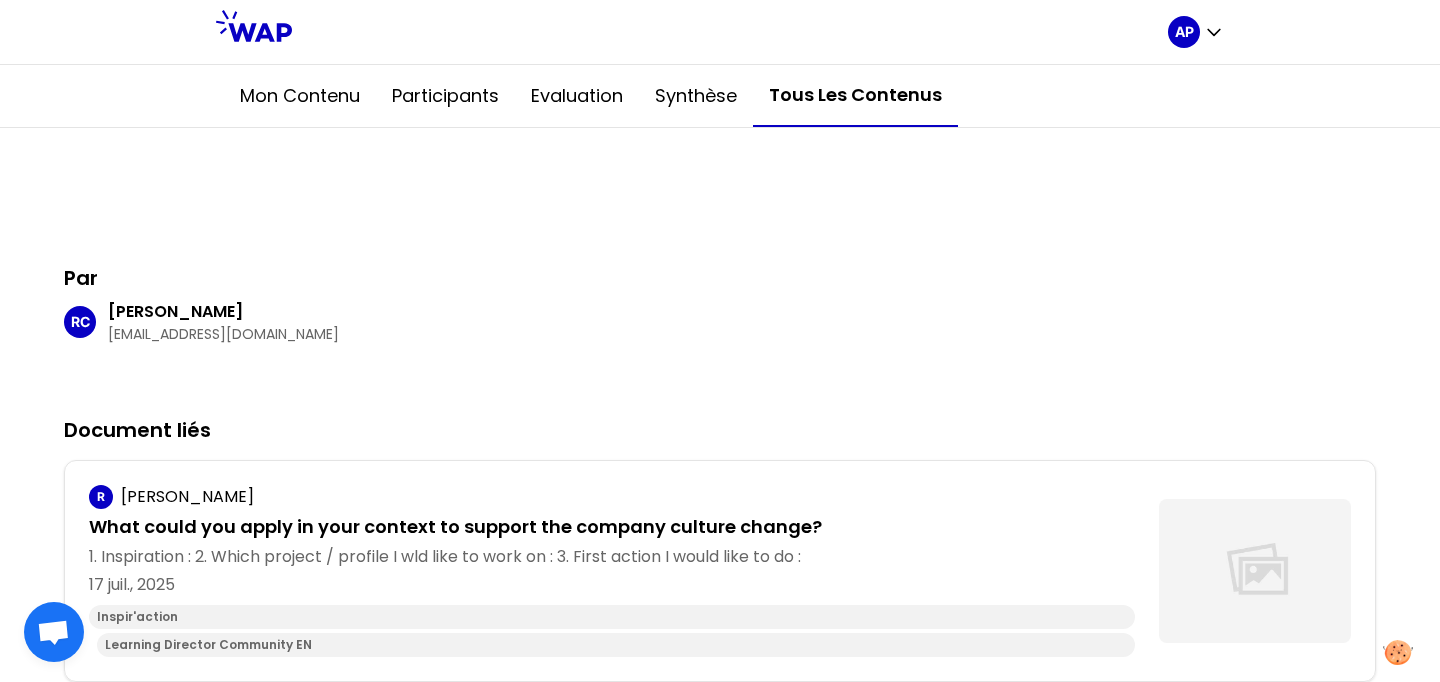 click on "Inspir'action" at bounding box center (612, 617) 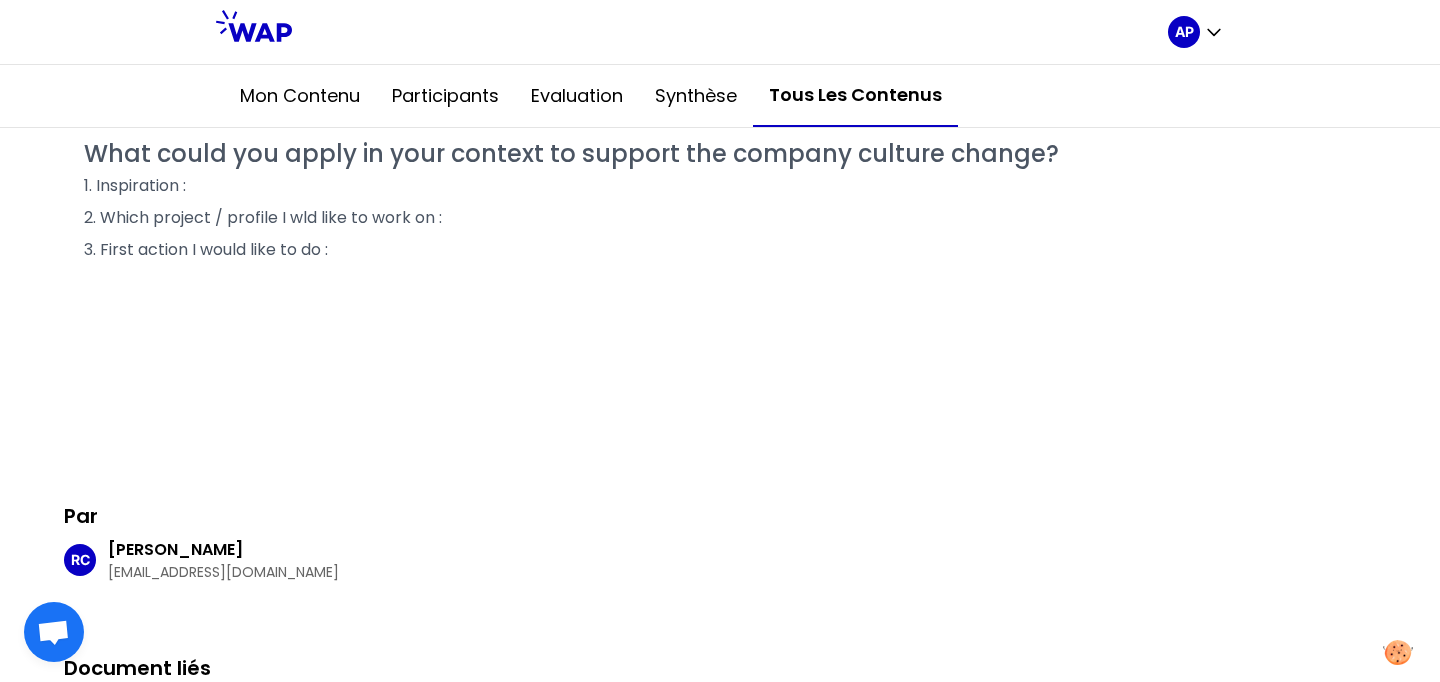 scroll, scrollTop: 597, scrollLeft: 0, axis: vertical 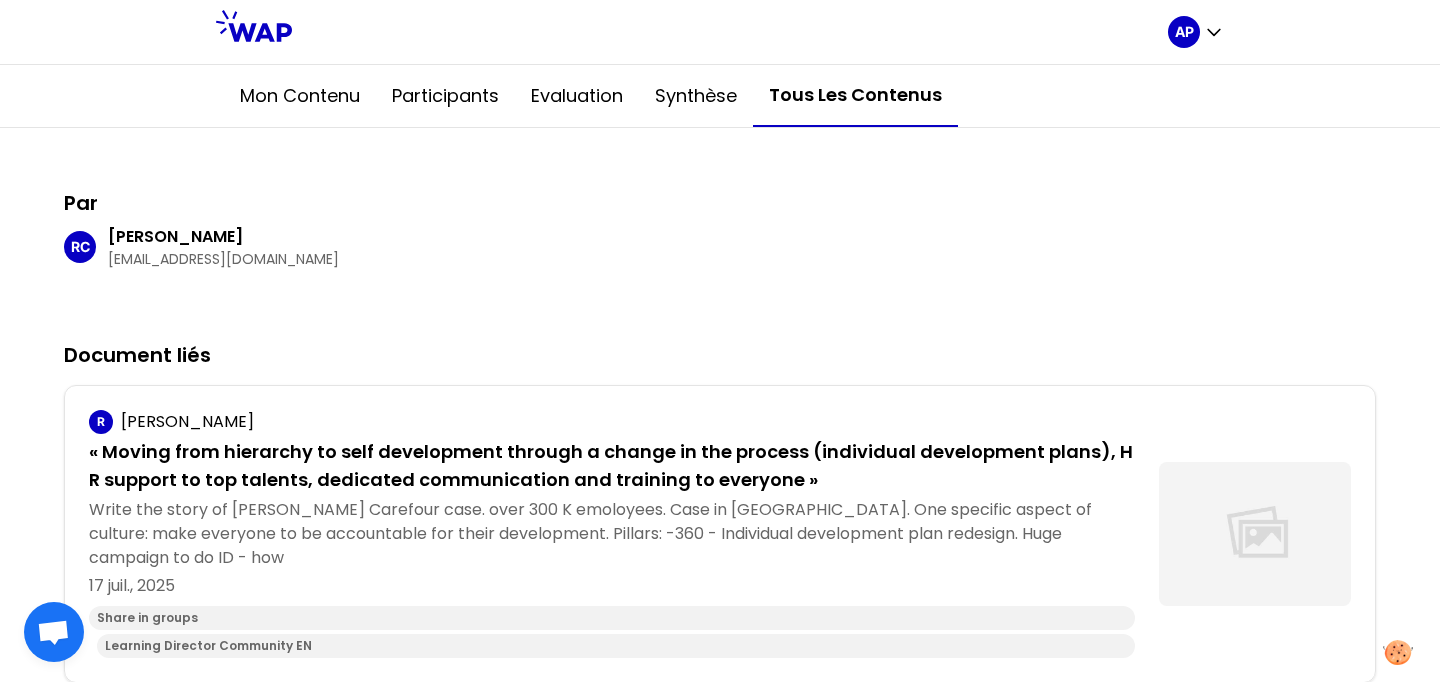 click on "Learning Director Community EN" at bounding box center (616, 646) 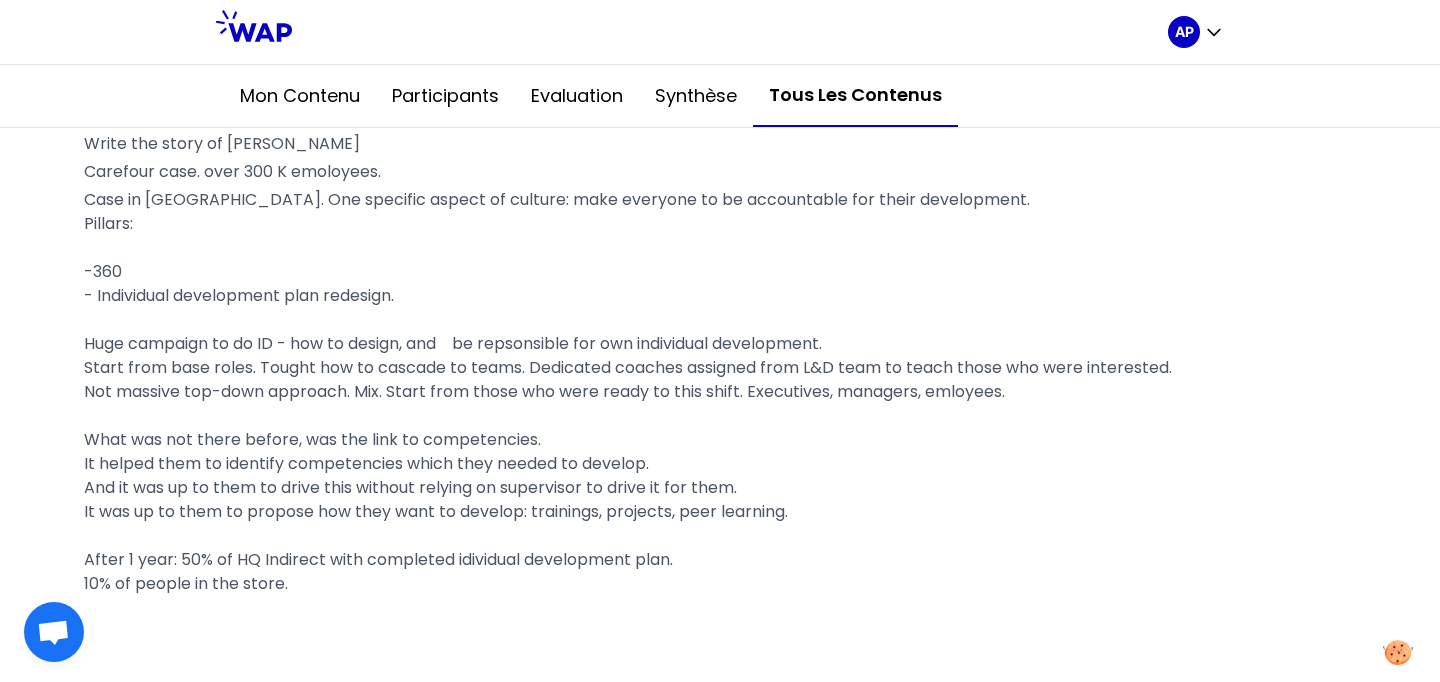 scroll, scrollTop: 513, scrollLeft: 0, axis: vertical 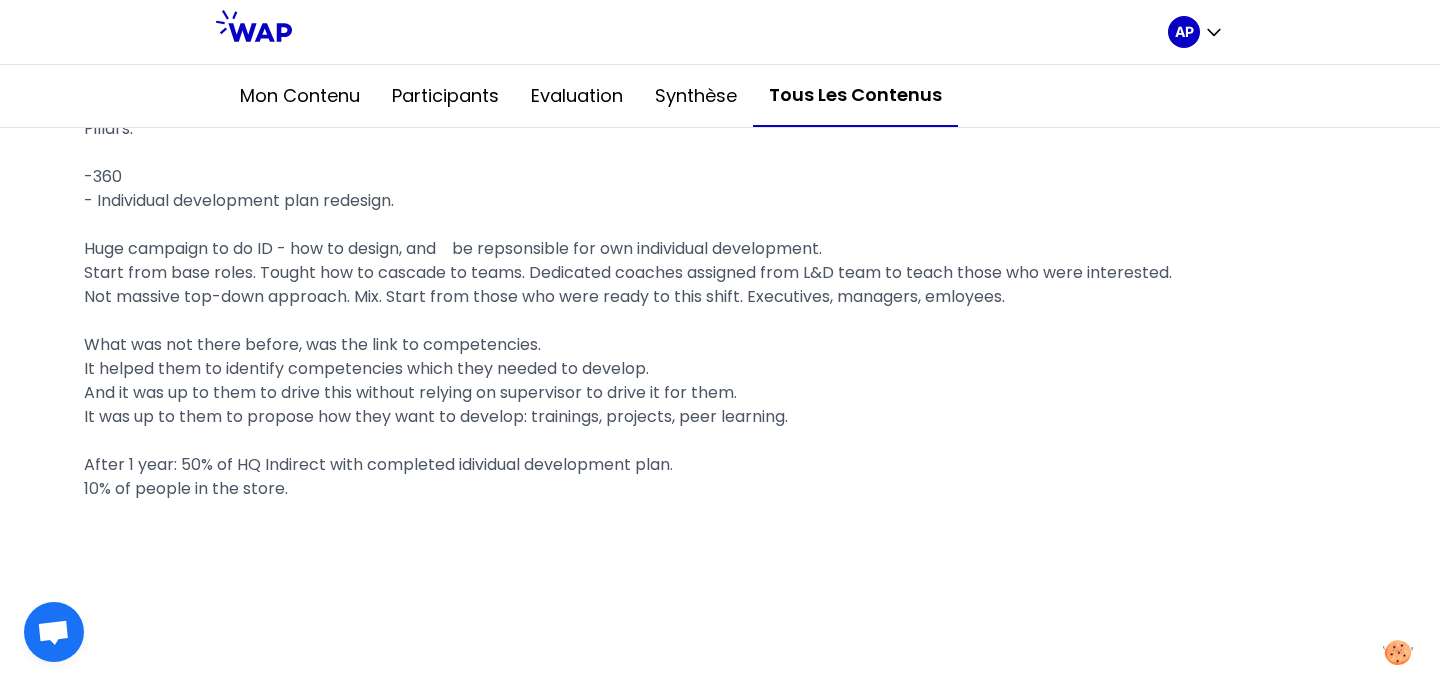 click on "Tous les contenus" at bounding box center [855, 96] 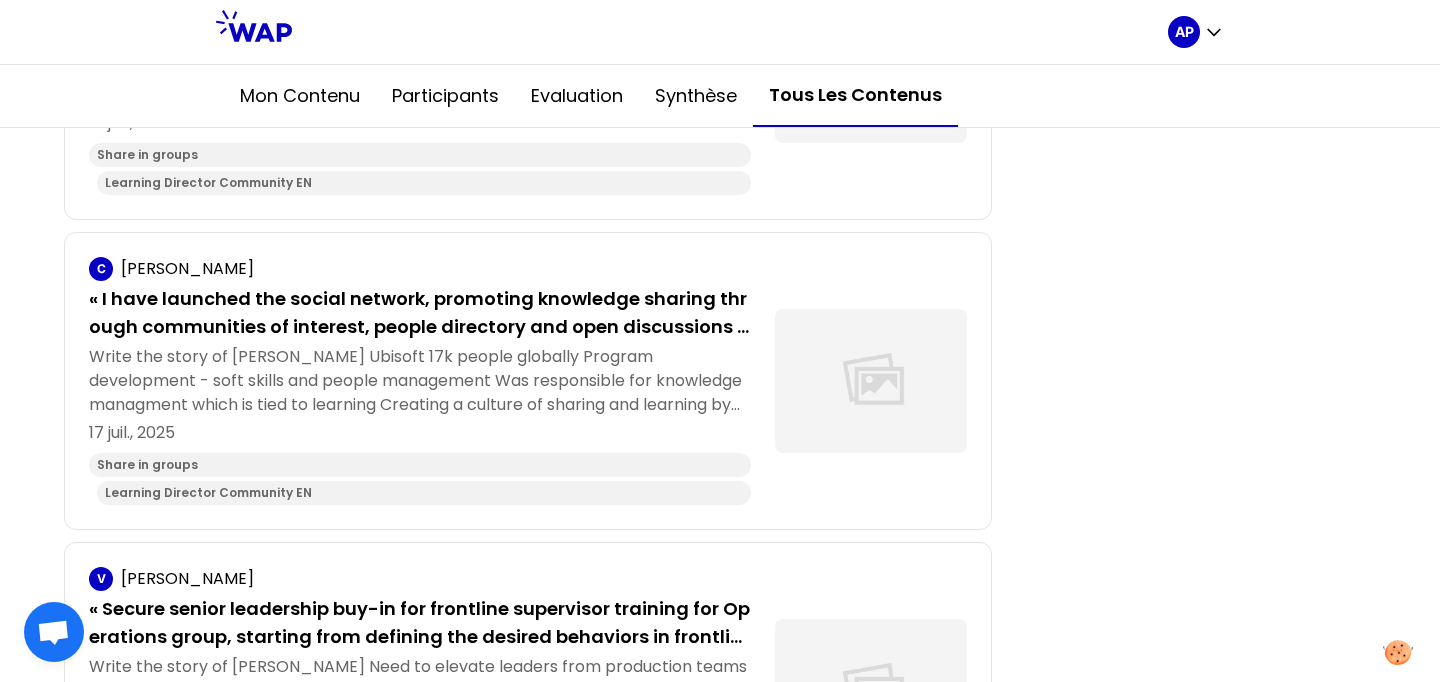 scroll, scrollTop: 5888, scrollLeft: 0, axis: vertical 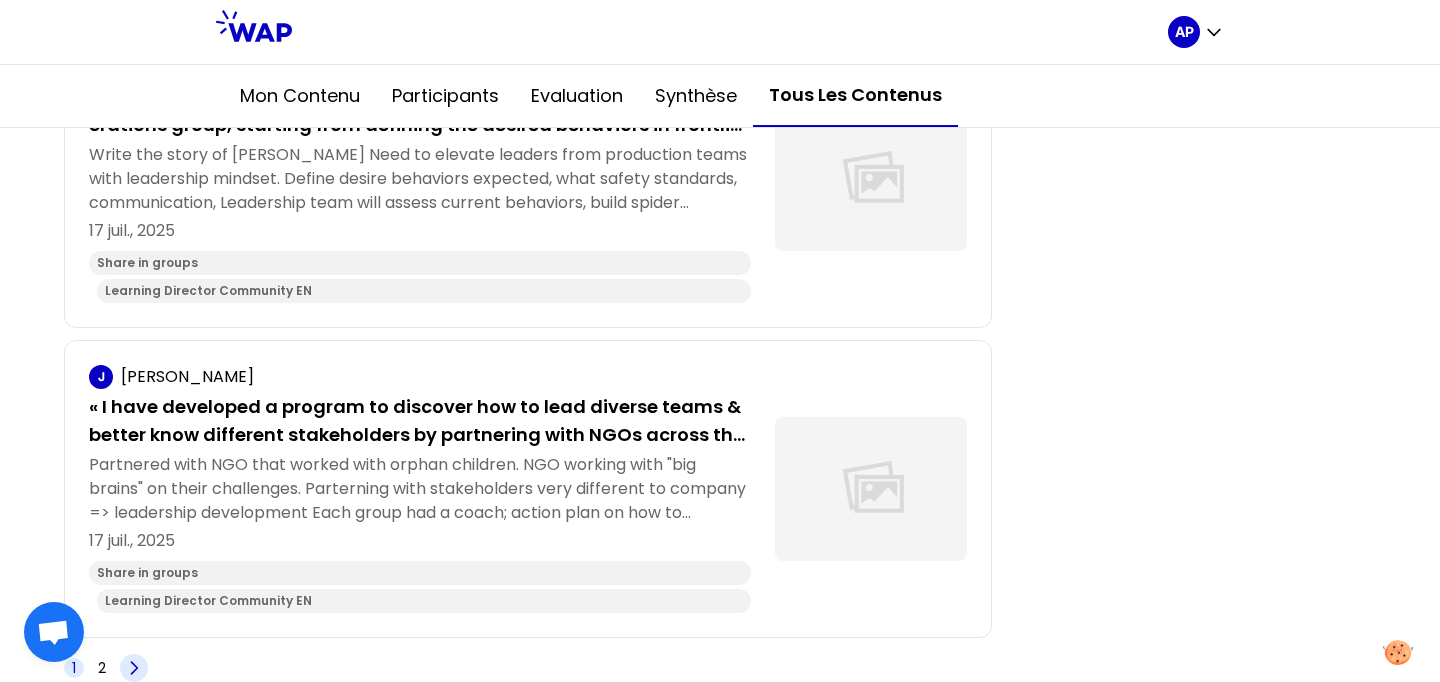 click 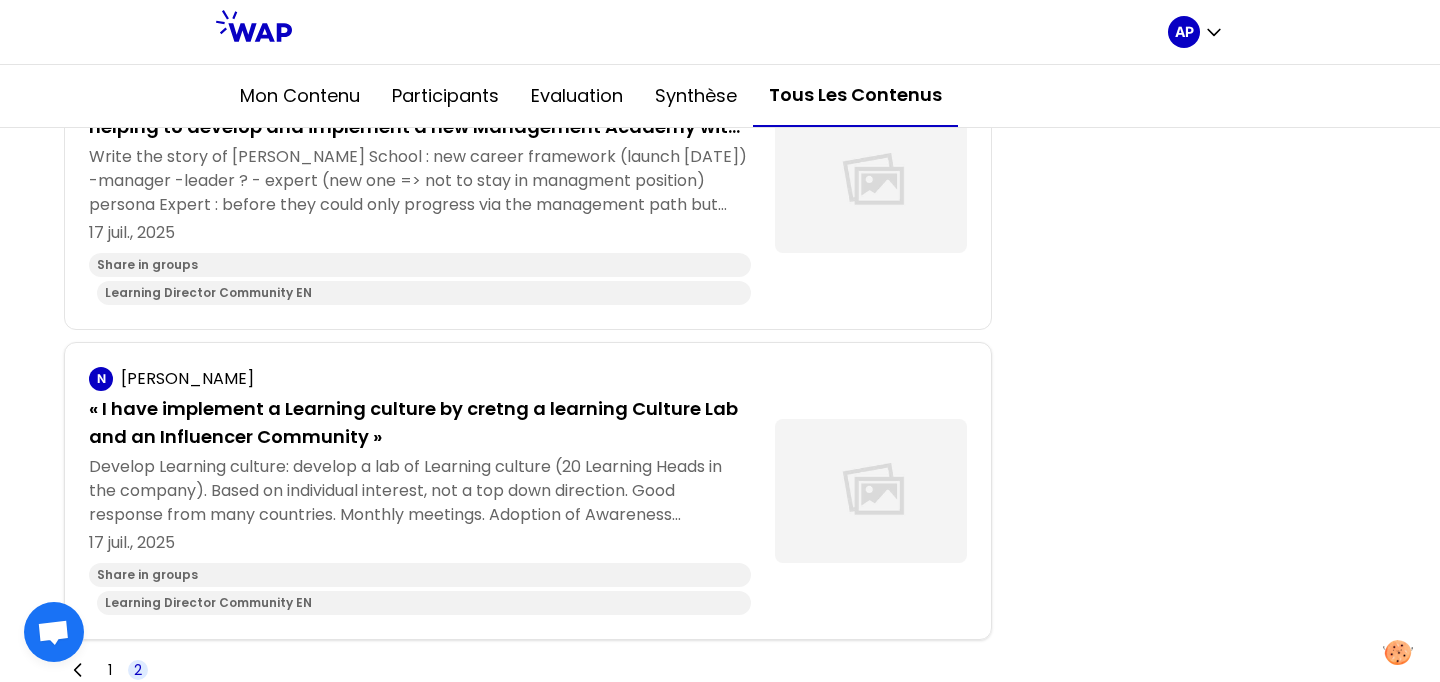 scroll, scrollTop: 453, scrollLeft: 0, axis: vertical 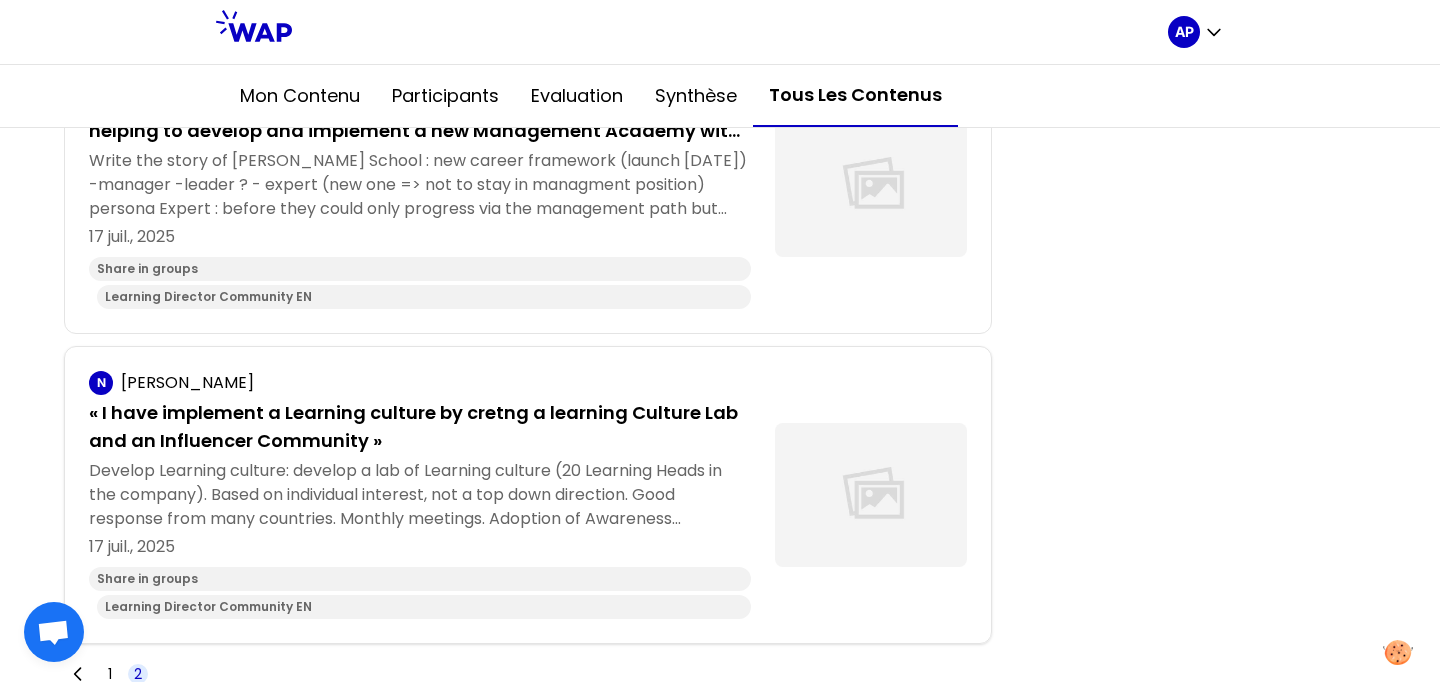 click on "Develop Learning culture: develop a lab of Learning culture (20 Learning Heads in the company). Based on individual interest, not a top down direction. Good response from many countries. Monthly meetings.  Adoption of Awareness Knowledge Desire methodology. Create a Learning community with "Learning influencers" from all the functions," at bounding box center [420, 495] 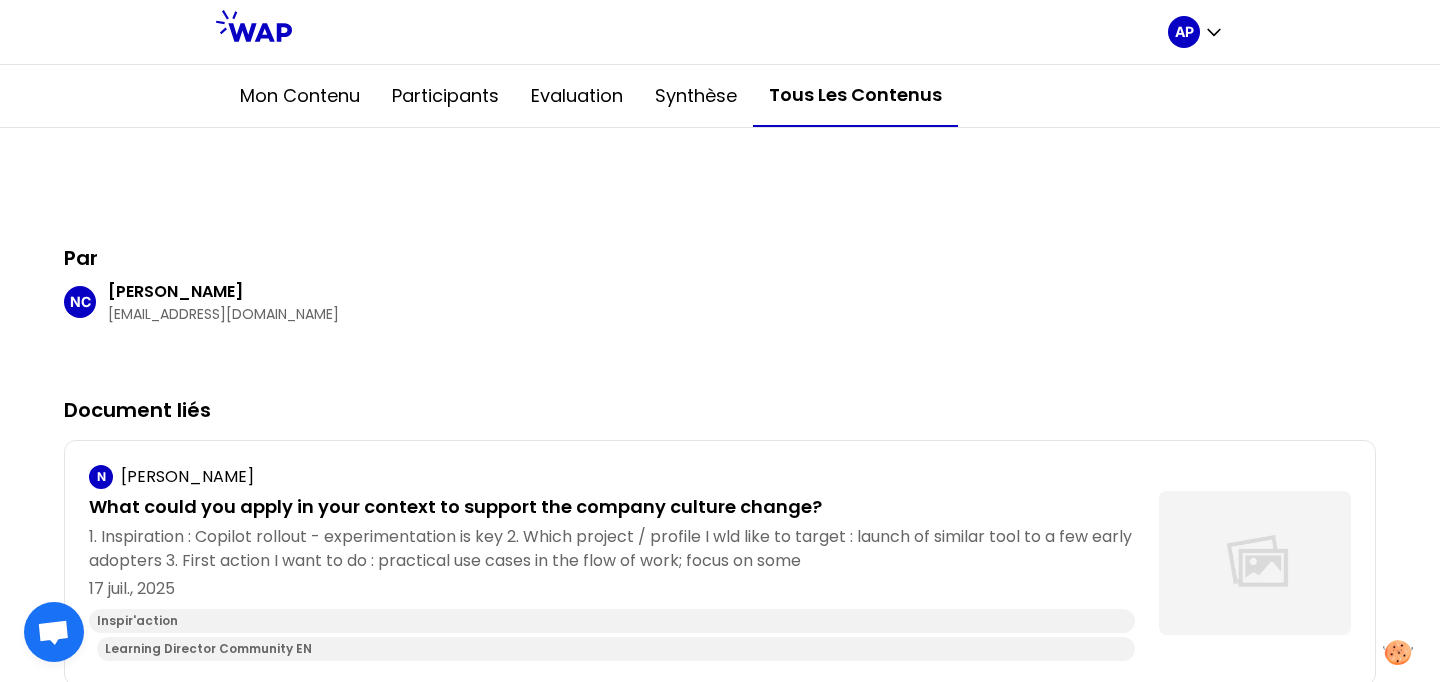 scroll, scrollTop: 0, scrollLeft: 0, axis: both 